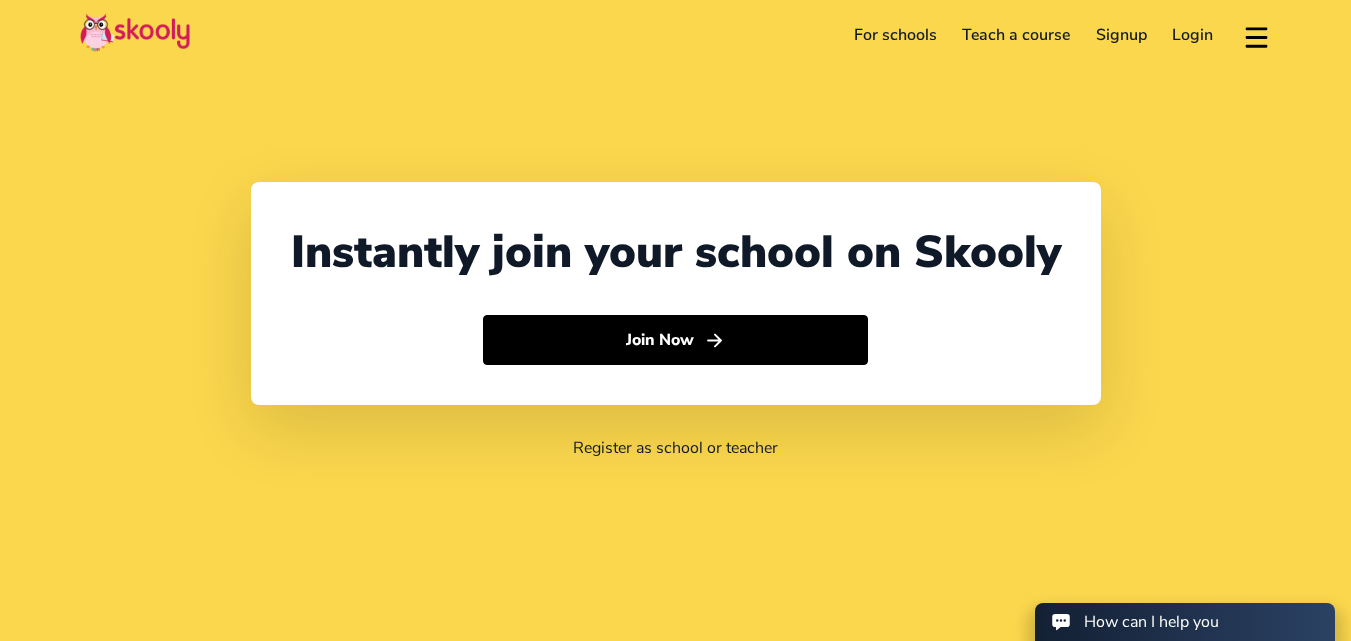 select on "91" 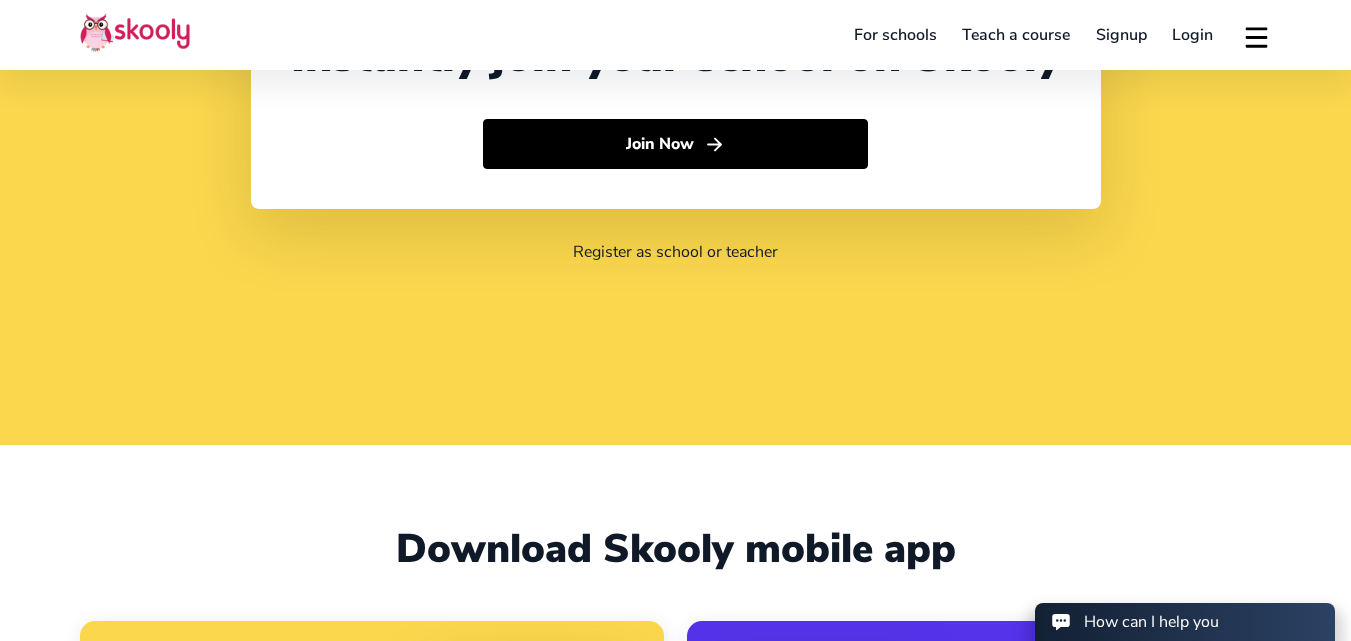 scroll, scrollTop: 0, scrollLeft: 0, axis: both 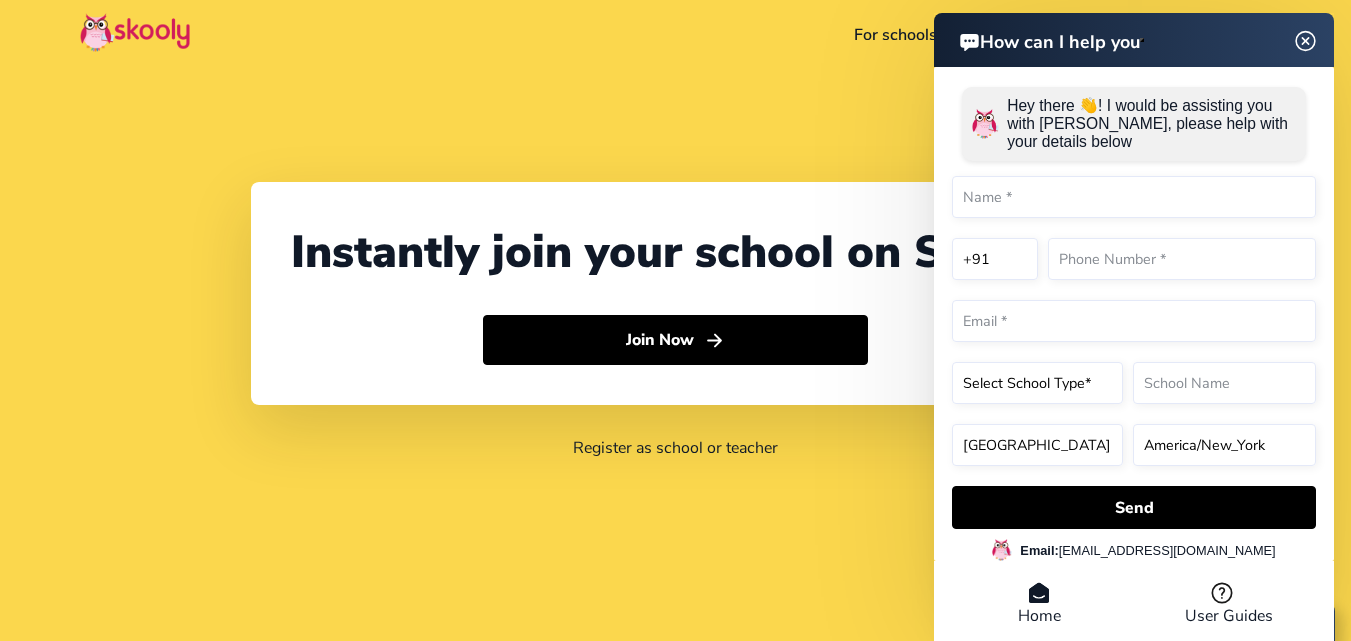 click on "How can I help you  Hey there 👋!  I would be assisting you with Skooly, please help with your details below  +1   +7   +20   +27   +30   +31   +32   +33   +34   +36   +39   +40   +41   +43   +44   +45   +46   +47   +48   +49   +51   +52   +53   +54   +55   +56   +57   +58   +60   +61   +62   +63   +64   +65   +66   +77   +81   +82   +84   +86   +90   +91   +92   +93   +94   +95   +98   +212   +213   +216   +218   +220   +221   +222   +223   +224   +225   +226   +227   +228   +229   +230   +231   +232   +233   +234   +235   +236   +237   +238   +239   +240   +241   +242   +243   +244   +245   +246   +248   +249   +250   +251   +252   +253   +254   +255   +256   +257   +258   +260   +261   +262   +263   +264   +265   +266   +267   +268   +269   +290   +291   +297   +298   +299   +350   +351   +352   +353   +354   +355   +356   +357   +358   +359   +370   +371   +372   +373   +374   +375   +376   +377   +378   +379   +380   +381   +382   +385   +386   +387   +389   +420   +421   +423   +500   +501   +502" at bounding box center (1134, 330) 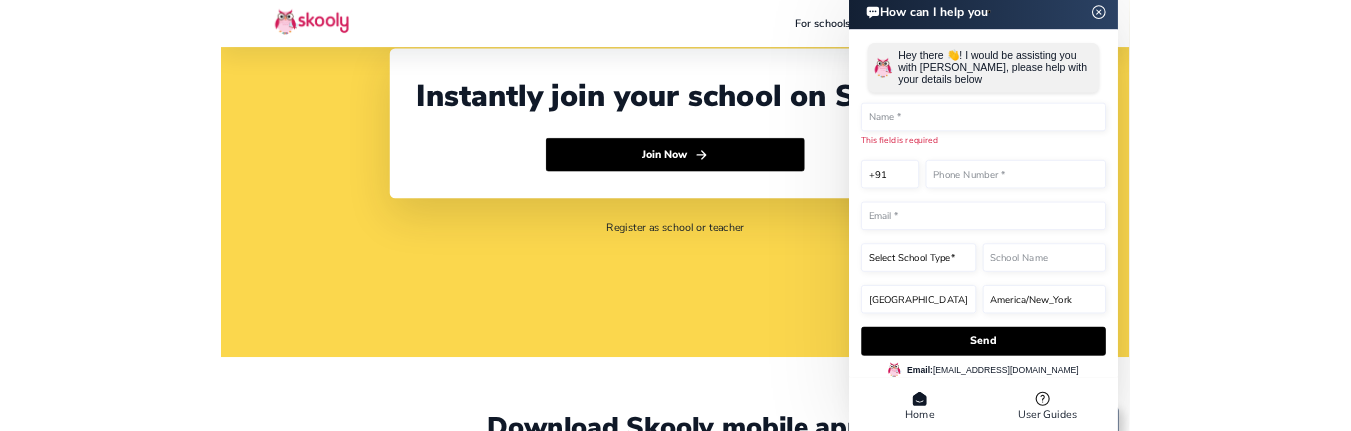 scroll, scrollTop: 0, scrollLeft: 0, axis: both 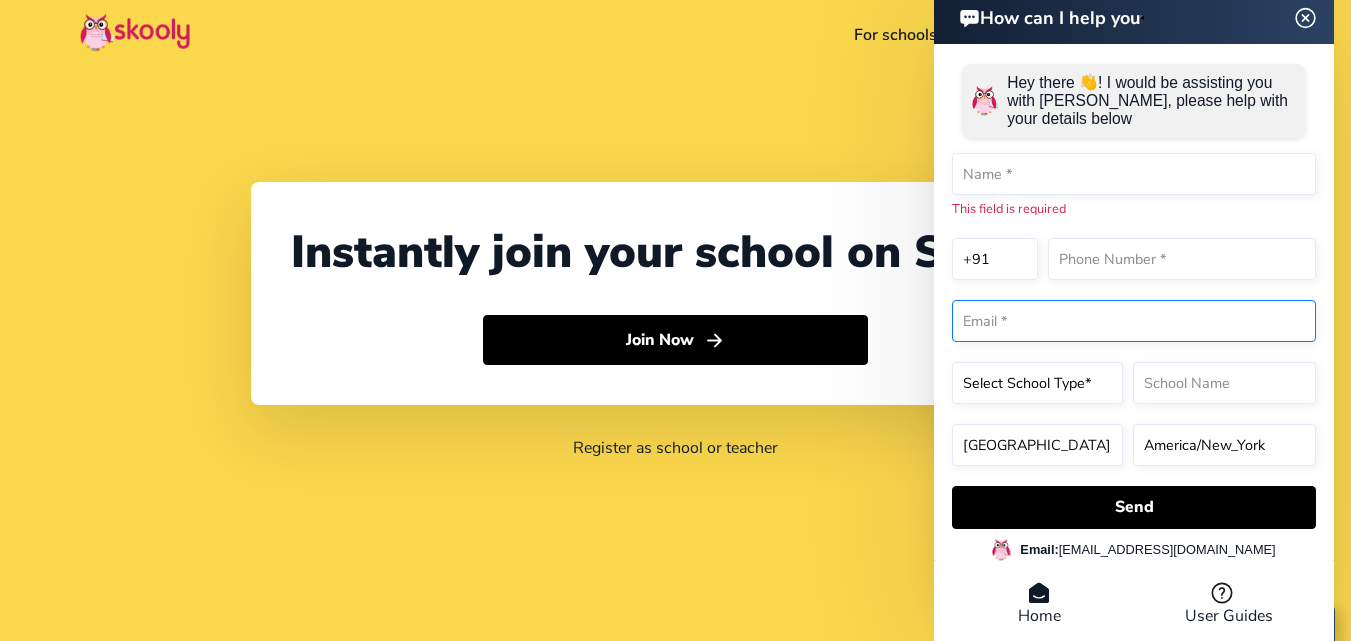 click at bounding box center (1134, 321) 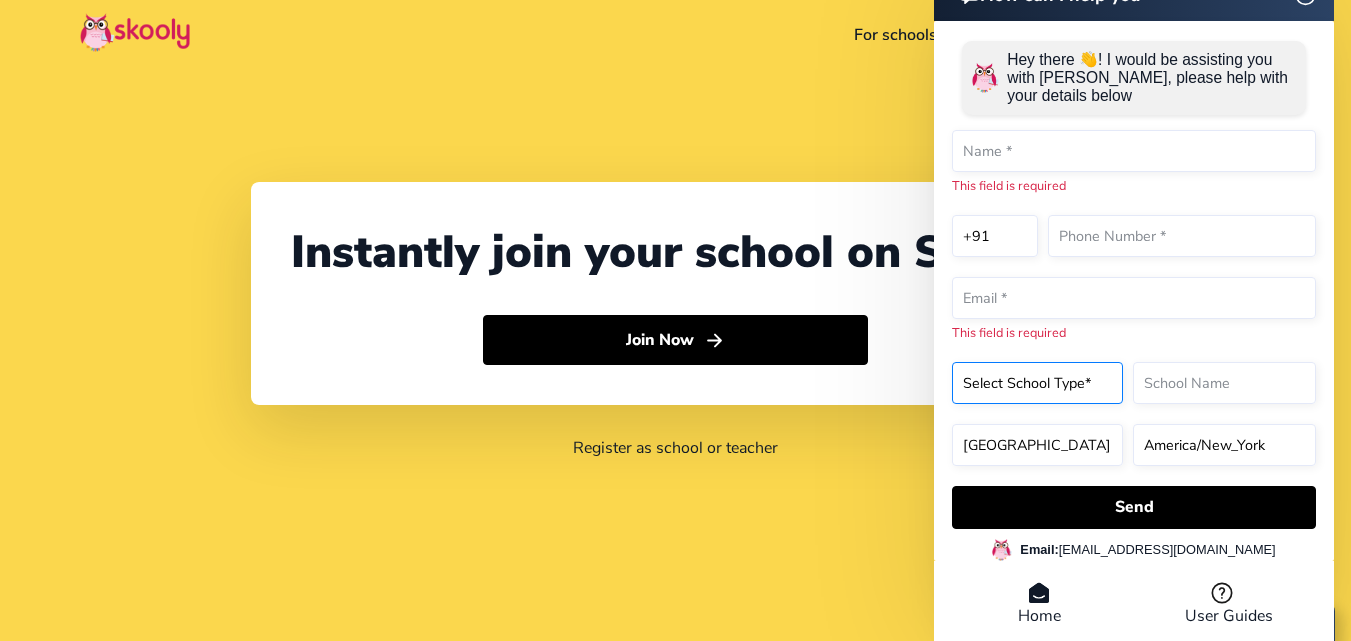 click on "Select School Type* Preschool Childcare K12 or primary school Academy Online school Coaching centre Music school Dance school Religious school Sports school  Tuition centre" at bounding box center [1037, 383] 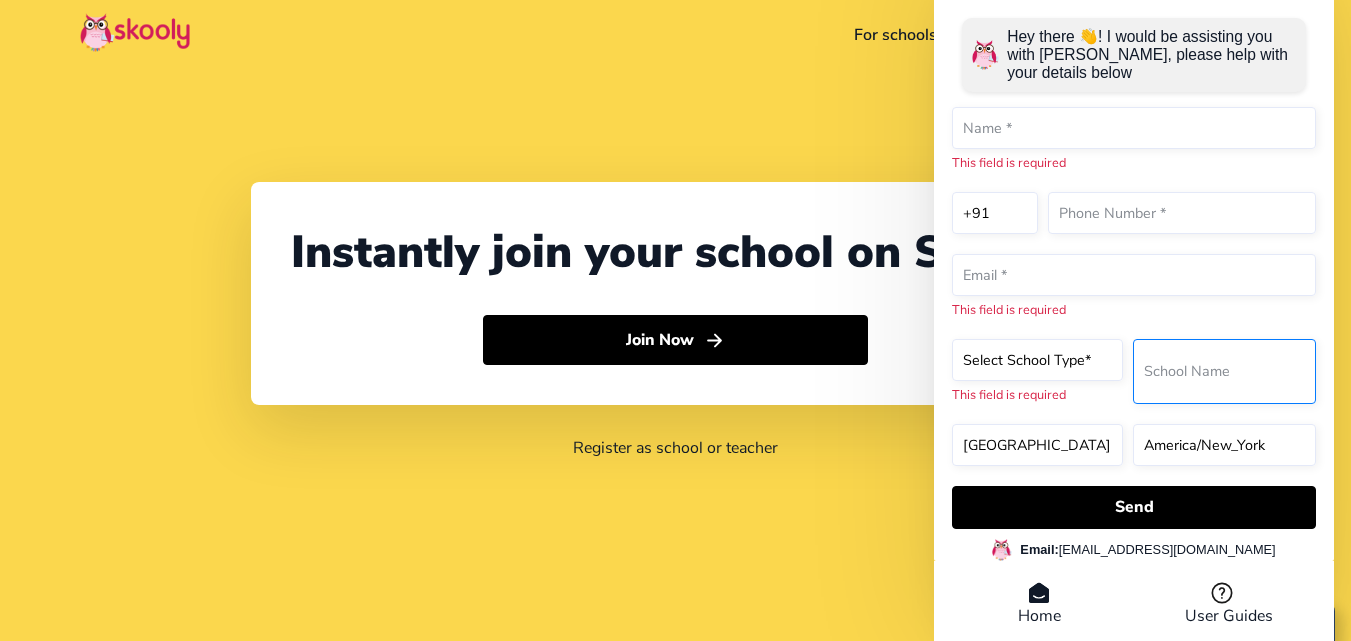 click at bounding box center (1224, 371) 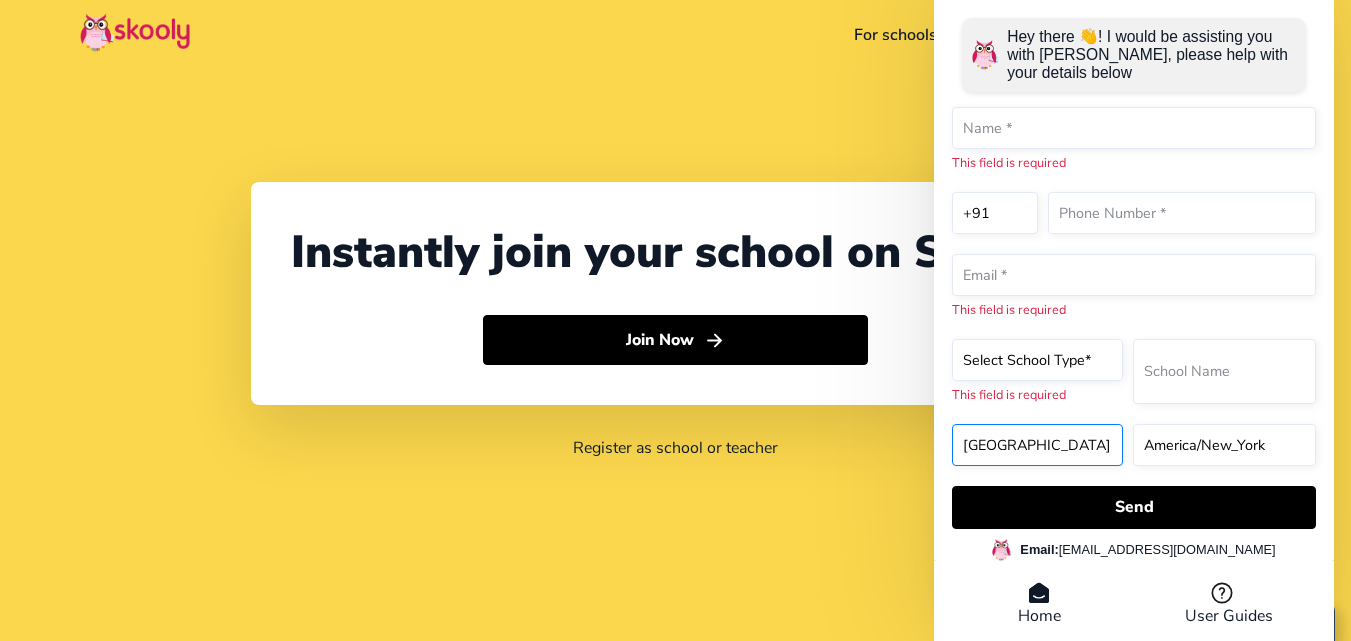 click on "United States   Russia   Egypt   South Africa   Greece   Netherlands   Belgium   France   Spain   Hungary   Italy   Romania   Switzerland   Austria   United Kingdom   Denmark   Sweden   Svalbard and Jan Mayen   Poland   Germany   Peru   Mexico   Cuba   Argentina   Brazil   Chile   Colombia   Venezuela, Bolivarian Republic of   Malaysia   Australia   Indonesia   Philippines   New Zealand   Singapore   Thailand   Kazakhstan   Japan   Korea, Republic of   Viet Nam   China   Turkey   India   Pakistan   Afghanistan   Sri Lanka   Myanmar   Iran, Islamic Republic of   Morocco   Algeria   Tunisia   Libyan Arab Jamahiriya   Gambia   Senegal   Mauritania   Mali   Guinea   Cote d'Ivoire   Burkina Faso   Niger   Togo   Benin   Mauritius   Liberia   Sierra Leone   Ghana   Nigeria   Chad   Central African Republic   Cameroon   Cape Verde   Sao Tome and Principe   Equatorial Guinea   Gabon   Congo   Congo, The Democratic Republic of the   Angola   Guinea-Bissau   British Indian Ocean Territory   Seychelles   Sudan   Kenya" at bounding box center (1037, 445) 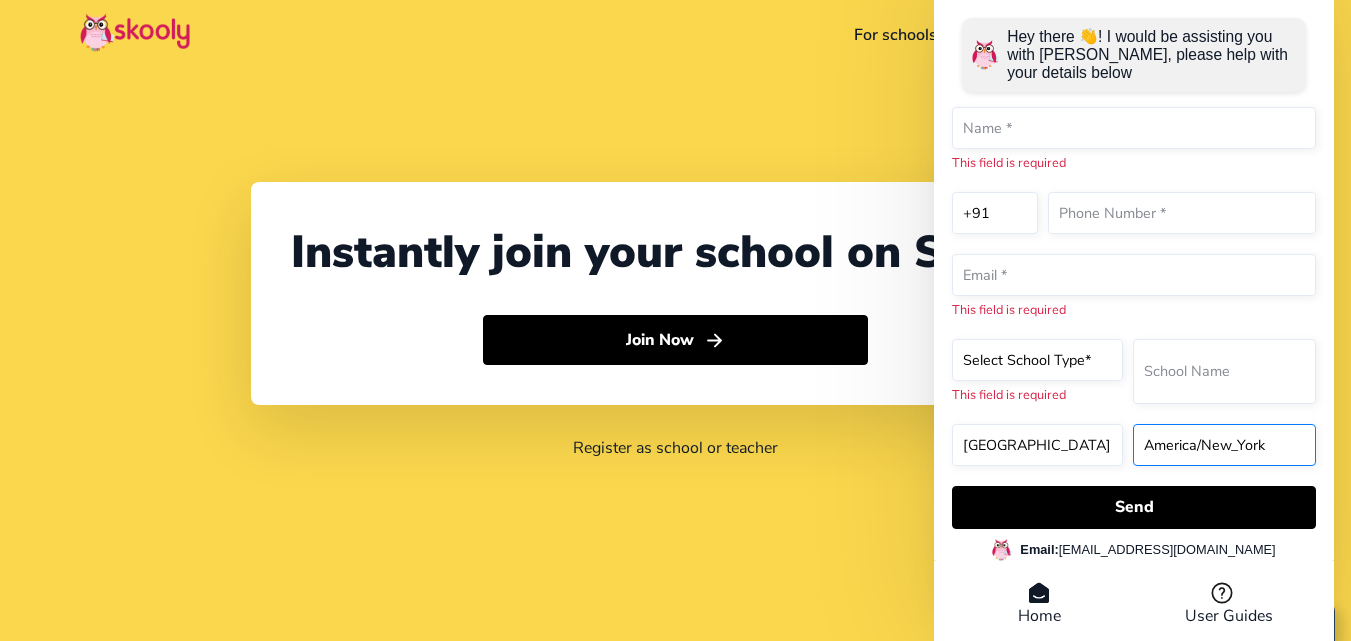 click on "America/New_York   Asia/Novosibirsk   Africa/Cairo   Africa/Johannesburg   Europe/Athens   Europe/Amsterdam   Europe/Brussels   Europe/Paris   Europe/Madrid   Europe/Budapest   Europe/Rome   Europe/Bucharest   Europe/Zurich   Europe/Vienna   Europe/Jersey   Europe/Copenhagen   Europe/Stockholm   Arctic/Longyearbyen   Europe/Warsaw   Europe/Berlin   America/Lima   America/Mexico_City   America/Havana   America/Argentina/San_Luis   America/Rio_Branco   America/Santiago   America/Bogota   America/Caracas   Asia/Kuala_Lumpur   Australia/Sydney   Asia/Jakarta   Asia/Manila   Pacific/Auckland   Asia/Singapore   Asia/Bangkok   Asia/Almaty   Asia/Tokyo   Asia/Seoul   Asia/Ho_Chi_Minh   Asia/Shanghai   Europe/Istanbul   Asia/Kolkata   Asia/Kabul   Asia/Kabul   Asia/Colombo   Asia/Rangoon   Asia/Tehran   Africa/Casablanca   Africa/Algiers   Africa/Tunis   Africa/Tripoli   Africa/Banjul   Africa/Dakar   Africa/Nouakchott   Africa/Bamako   Africa/Conakry   Africa/Abidjan   Africa/Ouagadougou   Africa/Niamey   Asia/Dili" at bounding box center (1224, 445) 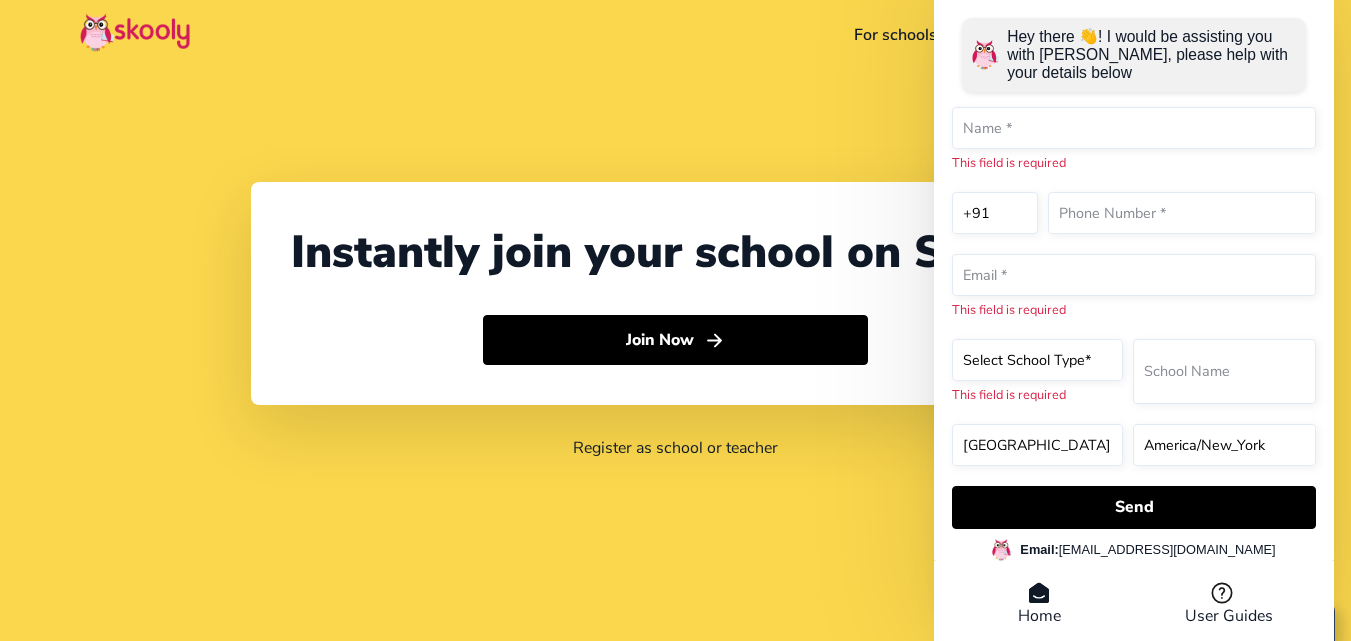click on "Hey there 👋!  I would be assisting you with [PERSON_NAME], please help with your details below" at bounding box center (1134, 55) 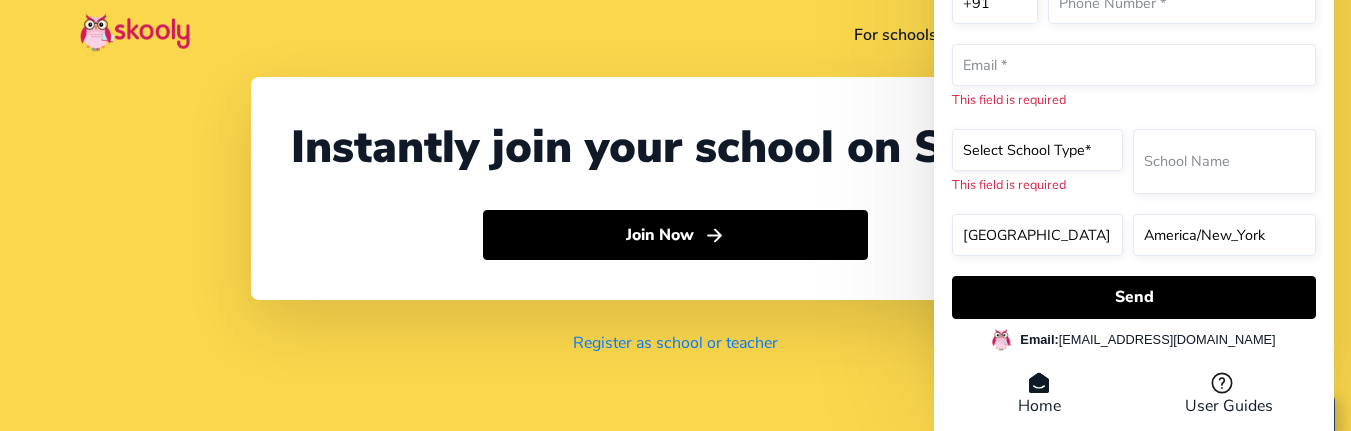 click on "Register as school or teacher" 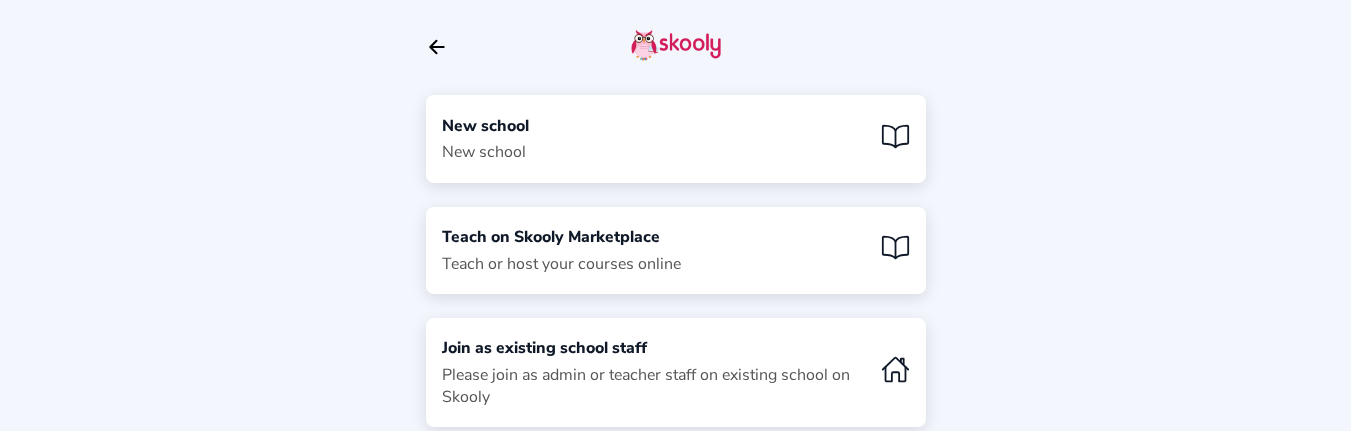 click on "New school  New school" 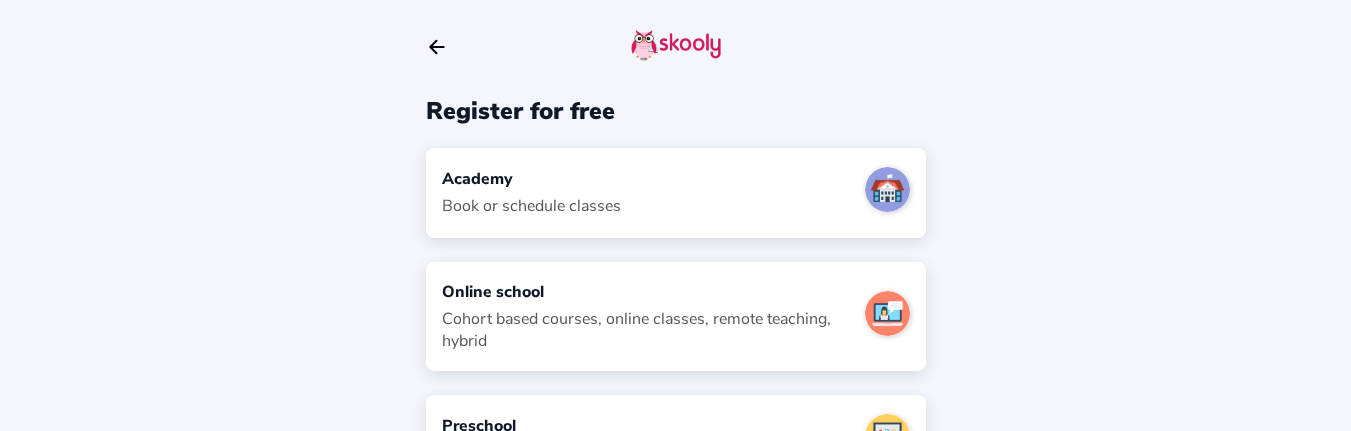 click on "Academy Book or schedule classes" 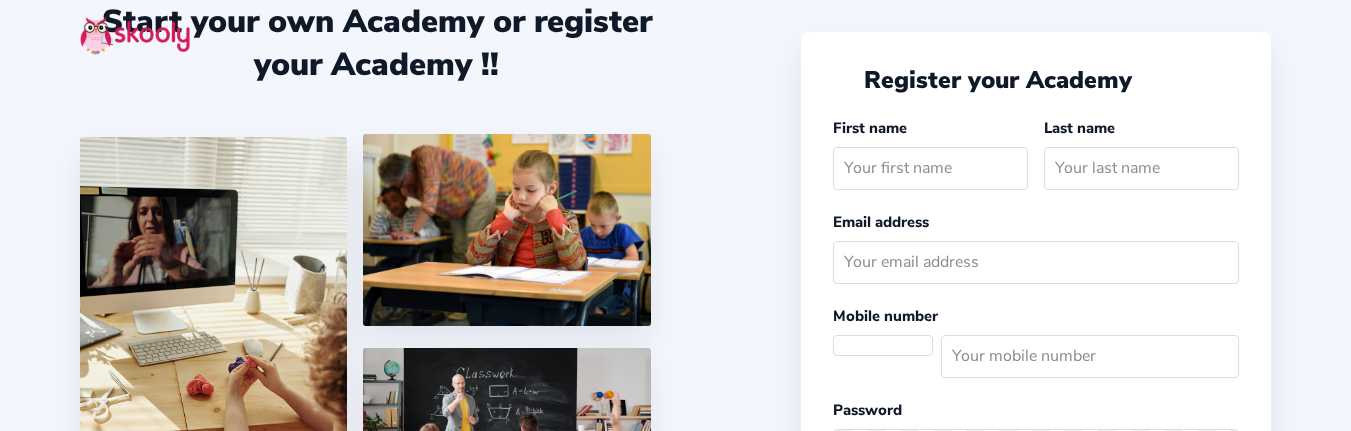 select 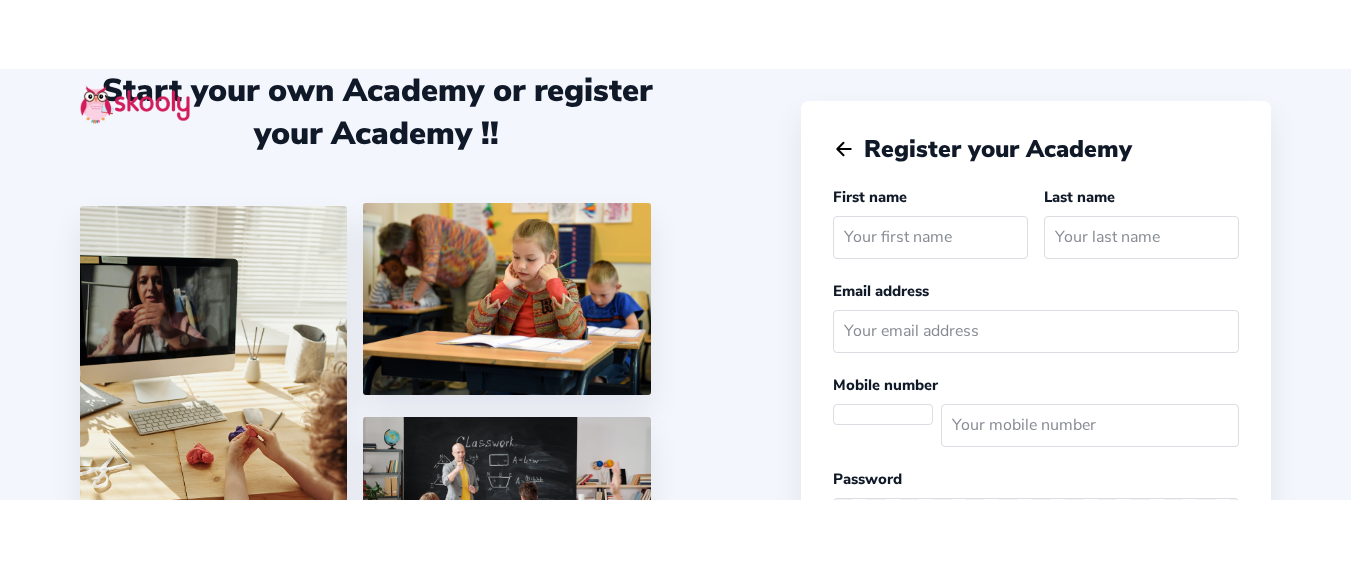 scroll, scrollTop: 0, scrollLeft: 0, axis: both 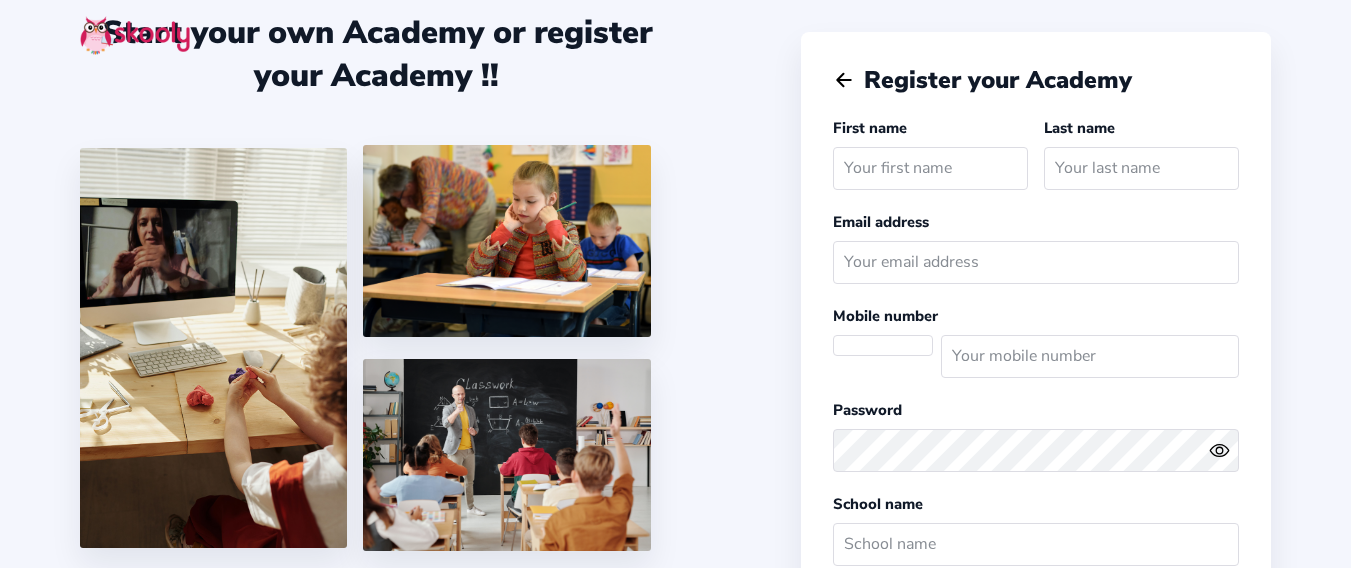 click on "[GEOGRAPHIC_DATA] (+93) [GEOGRAPHIC_DATA] (+355) [GEOGRAPHIC_DATA] (+213) [GEOGRAPHIC_DATA] (+1684) [GEOGRAPHIC_DATA] (+376) [GEOGRAPHIC_DATA] (+244) [GEOGRAPHIC_DATA] (+1264) [GEOGRAPHIC_DATA] (+672) [GEOGRAPHIC_DATA] (+1268) [GEOGRAPHIC_DATA] (+54) [GEOGRAPHIC_DATA] (+374) [GEOGRAPHIC_DATA] (+297) [GEOGRAPHIC_DATA] (+61) [GEOGRAPHIC_DATA] (+43) [GEOGRAPHIC_DATA] (+994) [GEOGRAPHIC_DATA] (+1242) [GEOGRAPHIC_DATA] (+973) [GEOGRAPHIC_DATA] (+880) [GEOGRAPHIC_DATA] (+1246) [GEOGRAPHIC_DATA] (+375) [GEOGRAPHIC_DATA] (+32) [GEOGRAPHIC_DATA] (+501) [GEOGRAPHIC_DATA] (+229) [GEOGRAPHIC_DATA] (+1441) [GEOGRAPHIC_DATA] (+975) [GEOGRAPHIC_DATA], Plurinational State of (+591) [GEOGRAPHIC_DATA] (+387) [GEOGRAPHIC_DATA] (+267) [GEOGRAPHIC_DATA] (+55) [GEOGRAPHIC_DATA] (+246) [GEOGRAPHIC_DATA] (+673) [GEOGRAPHIC_DATA] (+359) [GEOGRAPHIC_DATA] (+226) [GEOGRAPHIC_DATA] (+257) [GEOGRAPHIC_DATA] (+855) [GEOGRAPHIC_DATA] (+237) [GEOGRAPHIC_DATA] (+1) [GEOGRAPHIC_DATA] (+238) [GEOGRAPHIC_DATA] (+1345) [GEOGRAPHIC_DATA] (+236) [GEOGRAPHIC_DATA] (+235) [GEOGRAPHIC_DATA] (+56) [GEOGRAPHIC_DATA] (+86) [GEOGRAPHIC_DATA] (+57) [GEOGRAPHIC_DATA] (+269) [GEOGRAPHIC_DATA] (+242) [GEOGRAPHIC_DATA], [GEOGRAPHIC_DATA] (+243) [GEOGRAPHIC_DATA] (+682) [GEOGRAPHIC_DATA] (+506) [GEOGRAPHIC_DATA] (+225) [GEOGRAPHIC_DATA] (+385) [GEOGRAPHIC_DATA] (+53) [GEOGRAPHIC_DATA] (+357) [GEOGRAPHIC_DATA] (+420) [GEOGRAPHIC_DATA] (+45) [GEOGRAPHIC_DATA] (+253) [GEOGRAPHIC_DATA] (+593)" 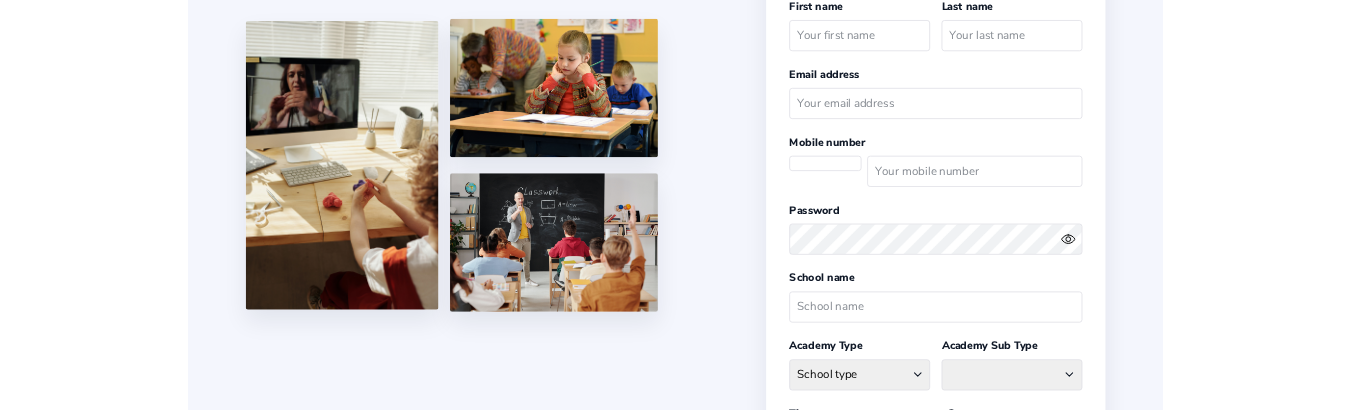 scroll, scrollTop: 120, scrollLeft: 0, axis: vertical 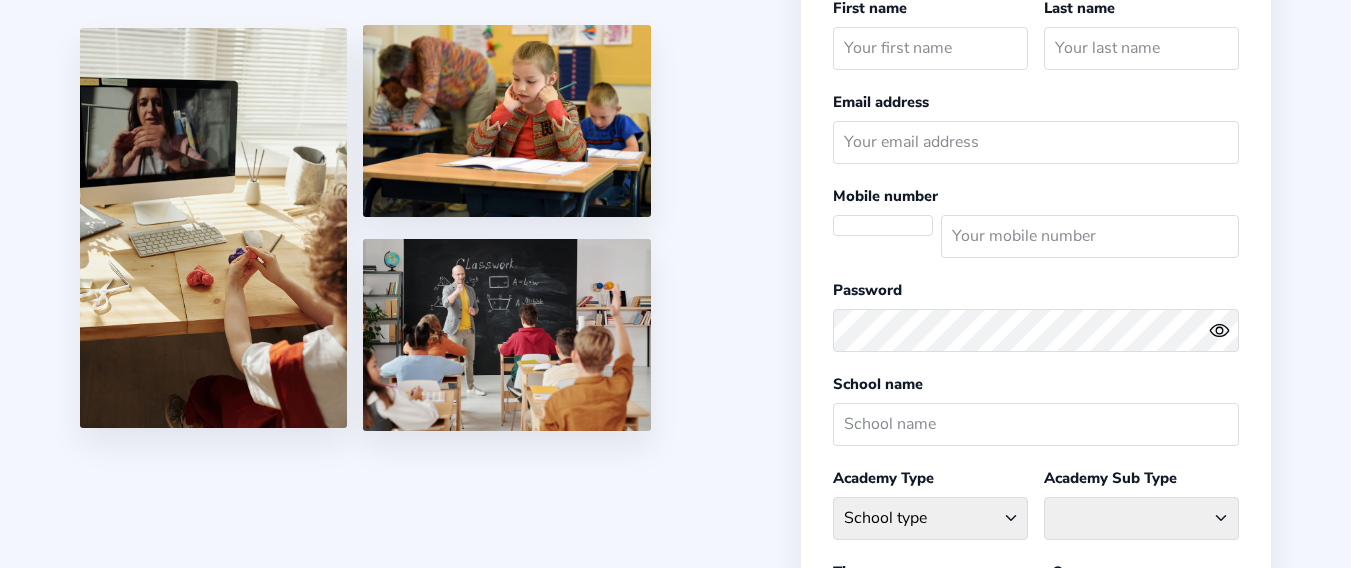 click on "Afghanistan (+93) Albania (+355) Algeria (+213) AmericanSamoa (+1684) Andorra (+376) Angola (+244) Anguilla (+1264) Antarctica (+672) Antigua and Barbuda (+1268) Argentina (+54) Armenia (+374) Aruba (+297) Australia (+61) Austria (+43) Azerbaijan (+994) Bahamas (+1242) Bahrain (+973) Bangladesh (+880) Barbados (+1246) Belarus (+375) Belgium (+32) Belize (+501) Benin (+229) Bermuda (+1441) Bhutan (+975) Bolivia, Plurinational State of (+591) Bosnia and Herzegovina (+387) Botswana (+267) Brazil (+55) British Indian Ocean Territory (+246) Brunei Darussalam (+673) Bulgaria (+359) Burkina Faso (+226) Burundi (+257) Cambodia (+855) Cameroon (+237) Canada (+1) Cape Verde (+238) Cayman Islands (+1345) Central African Republic (+236) Chad (+235) Chile (+56) China (+86) Colombia (+57) Comoros (+269) Congo (+242) Congo, The Democratic Republic of the (+243) Cook Islands (+682) Costa Rica (+506) Cote d'Ivoire (+225) Croatia (+385) Cuba (+53) Cyprus (+357) Czech Republic (+420) Denmark (+45) Djibouti (+253) Ecuador (+593)" 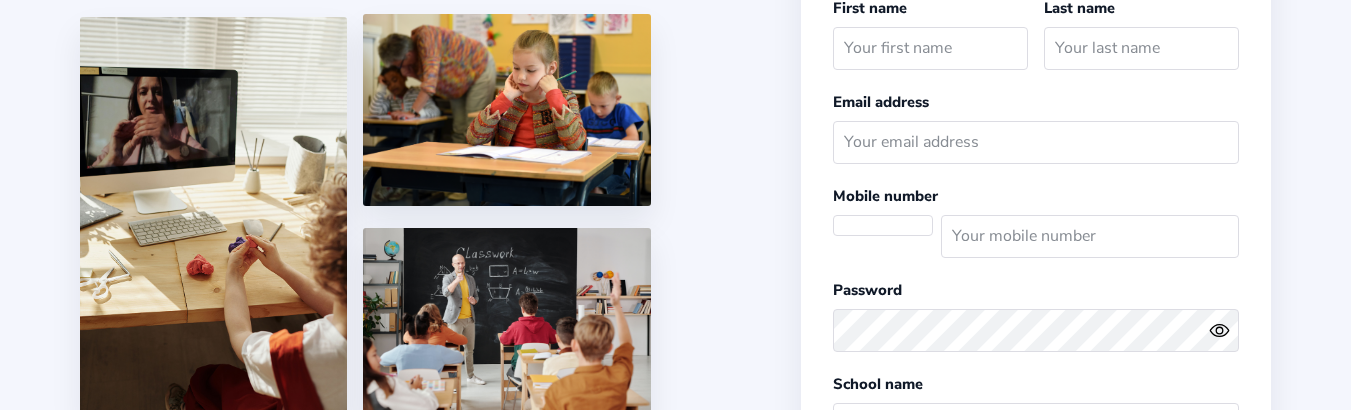 click on "Afghanistan (+93) Albania (+355) Algeria (+213) AmericanSamoa (+1684) Andorra (+376) Angola (+244) Anguilla (+1264) Antarctica (+672) Antigua and Barbuda (+1268) Argentina (+54) Armenia (+374) Aruba (+297) Australia (+61) Austria (+43) Azerbaijan (+994) Bahamas (+1242) Bahrain (+973) Bangladesh (+880) Barbados (+1246) Belarus (+375) Belgium (+32) Belize (+501) Benin (+229) Bermuda (+1441) Bhutan (+975) Bolivia, Plurinational State of (+591) Bosnia and Herzegovina (+387) Botswana (+267) Brazil (+55) British Indian Ocean Territory (+246) Brunei Darussalam (+673) Bulgaria (+359) Burkina Faso (+226) Burundi (+257) Cambodia (+855) Cameroon (+237) Canada (+1) Cape Verde (+238) Cayman Islands (+1345) Central African Republic (+236) Chad (+235) Chile (+56) China (+86) Colombia (+57) Comoros (+269) Congo (+242) Congo, The Democratic Republic of the (+243) Cook Islands (+682) Costa Rica (+506) Cote d'Ivoire (+225) Croatia (+385) Cuba (+53) Cyprus (+357) Czech Republic (+420) Denmark (+45) Djibouti (+253) Ecuador (+593)" 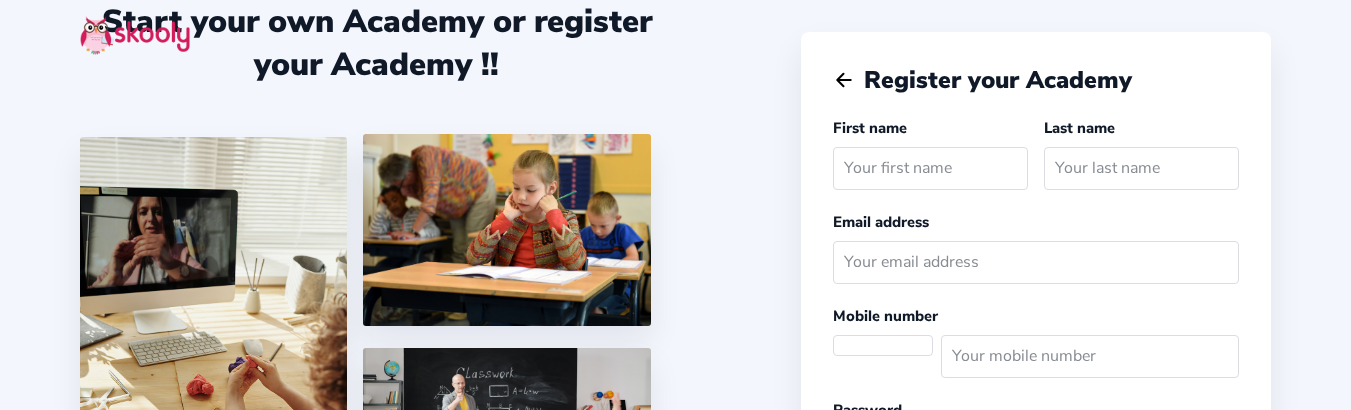click on "Arrow Back" 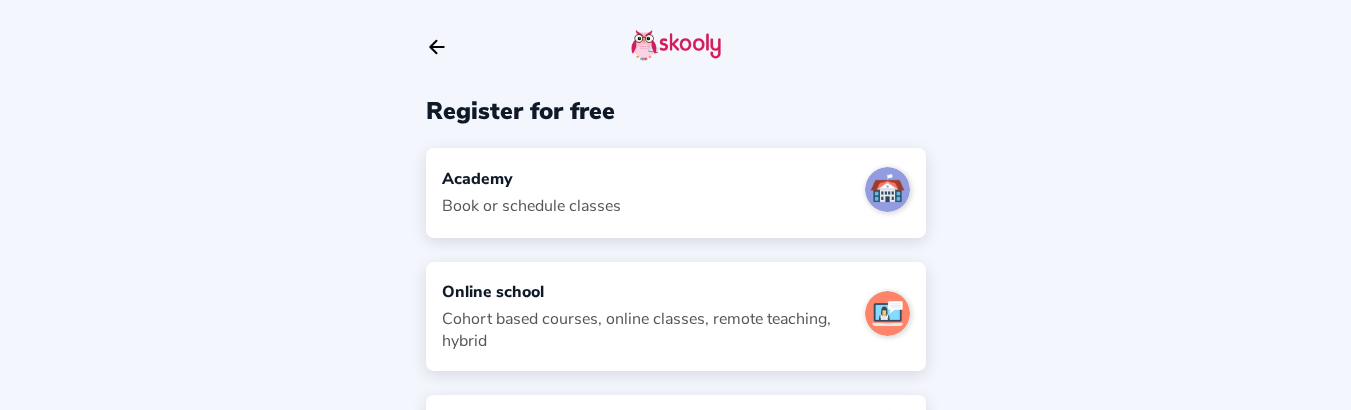 click on "Academy Book or schedule classes" 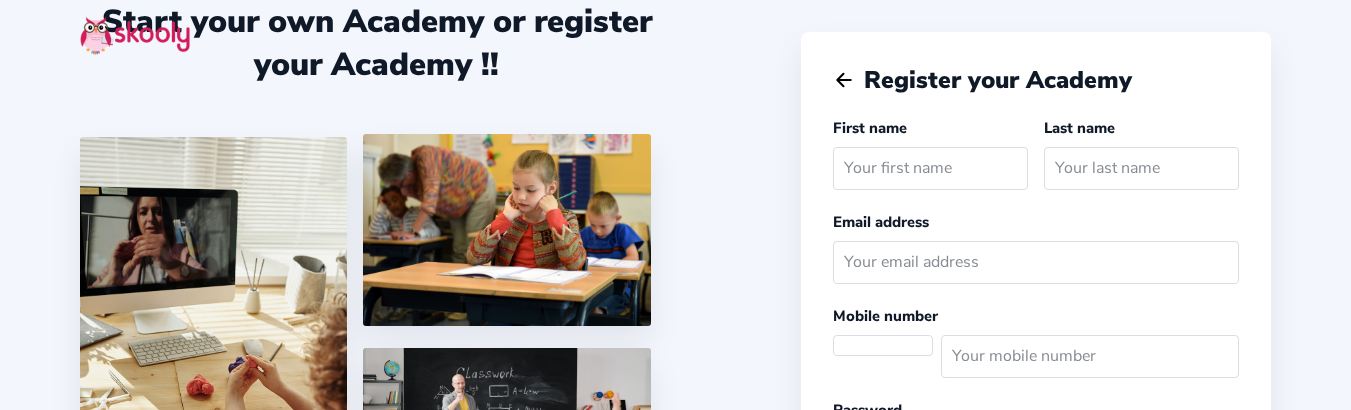 select 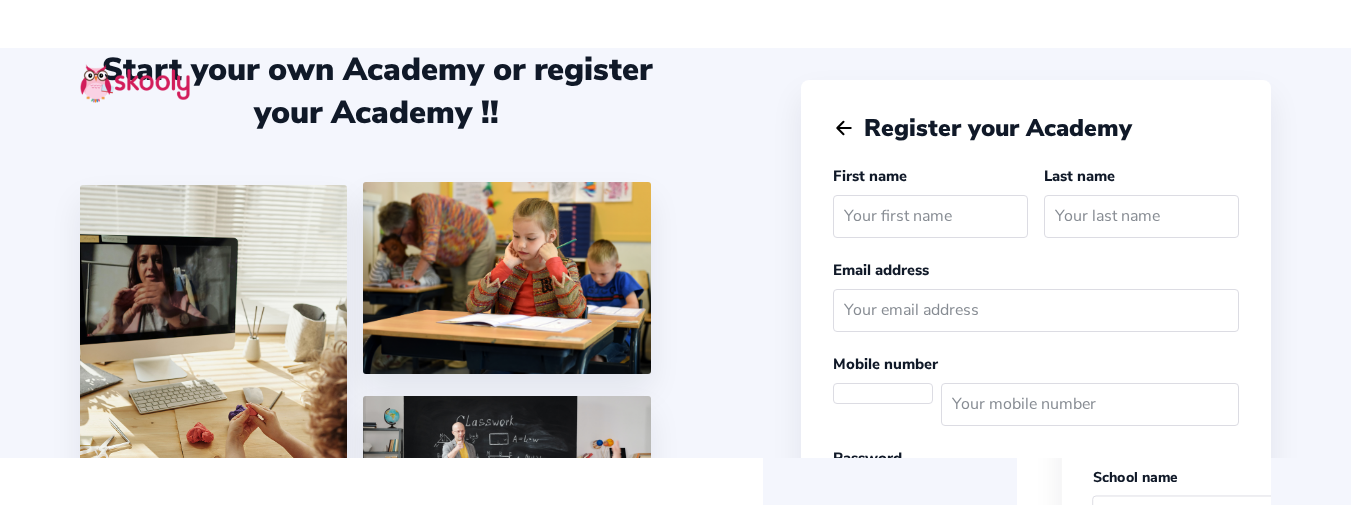 scroll, scrollTop: 0, scrollLeft: 0, axis: both 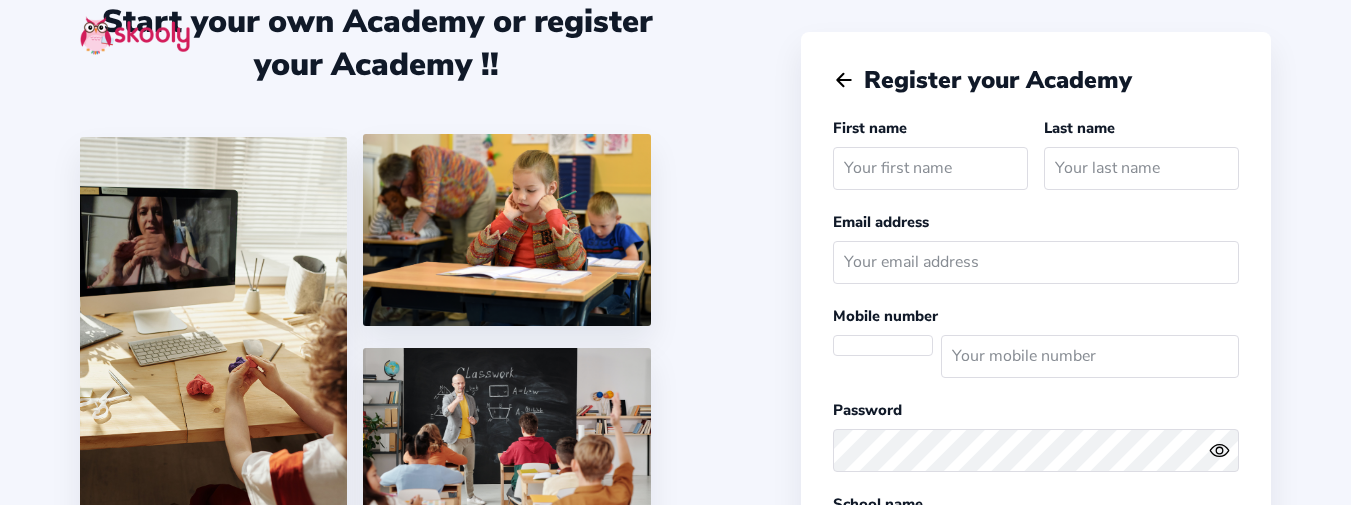 click on "Arrow Back" 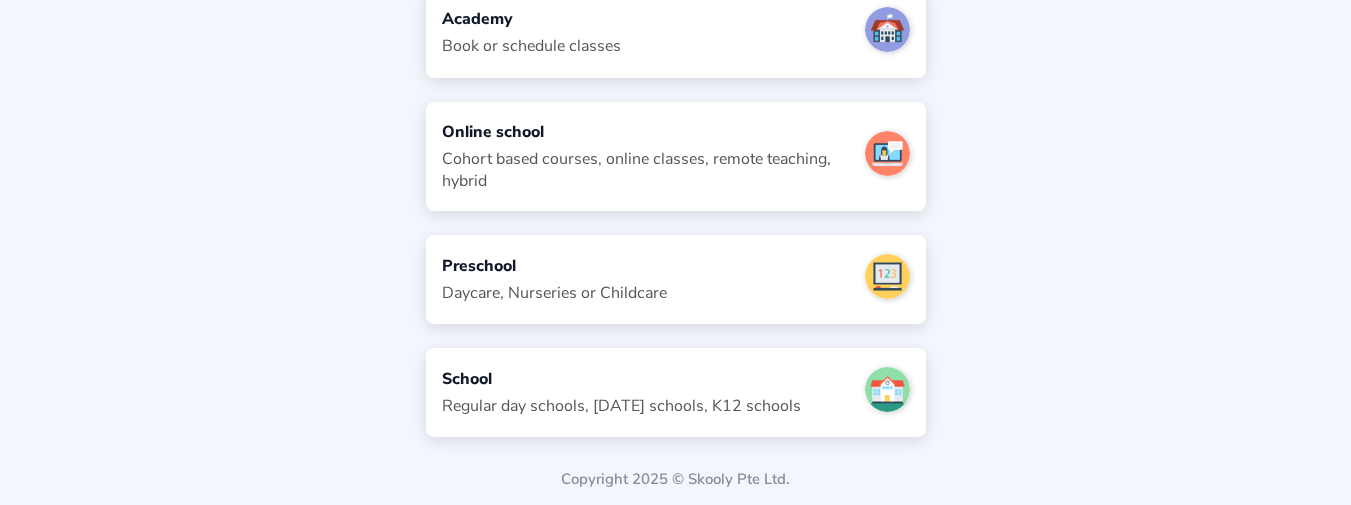 click on "Preschool Daycare, Nurseries or Childcare" 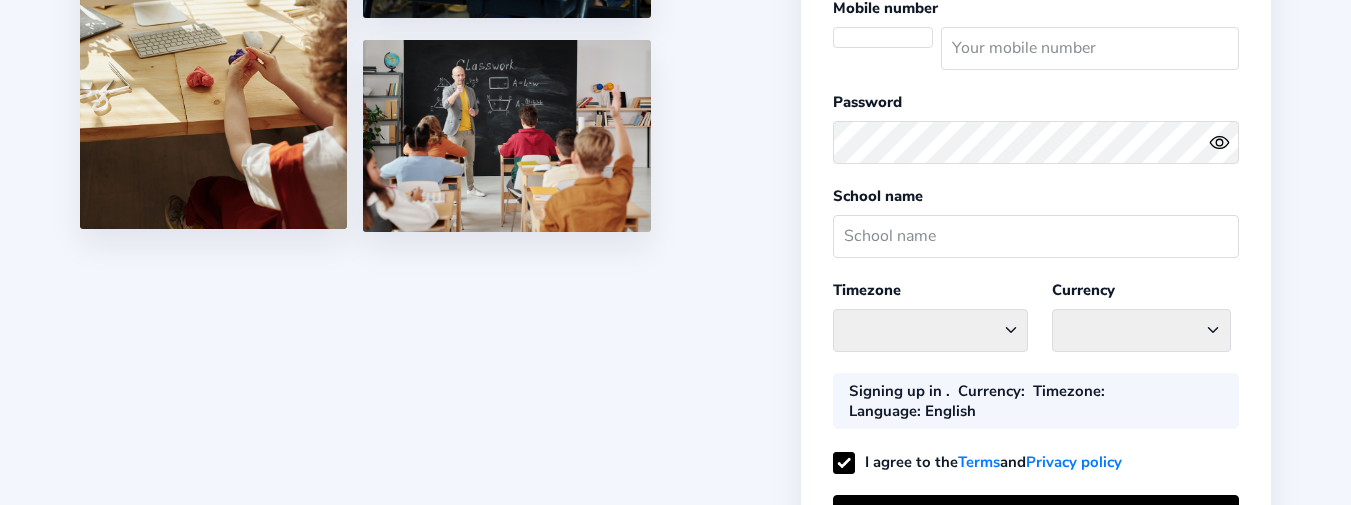 scroll, scrollTop: 501, scrollLeft: 0, axis: vertical 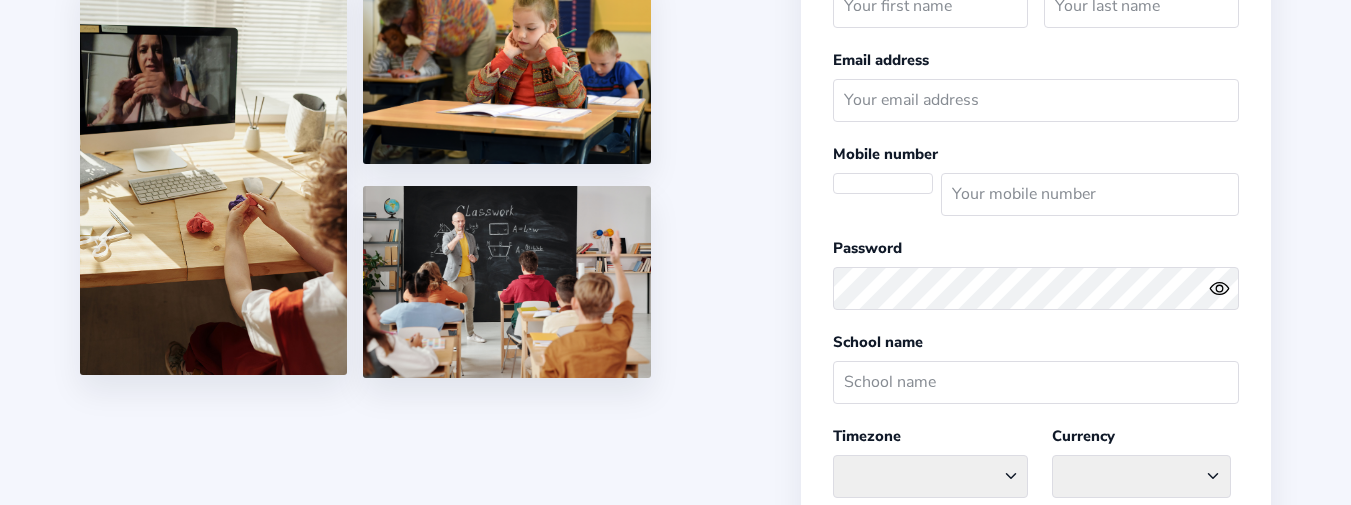 select 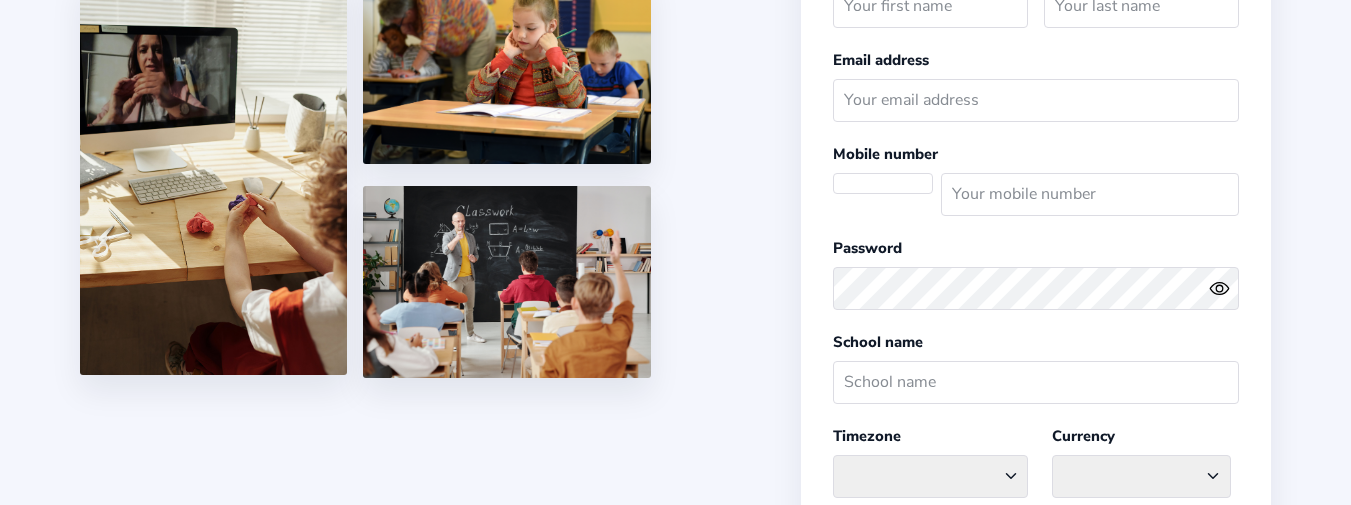 scroll, scrollTop: 0, scrollLeft: 0, axis: both 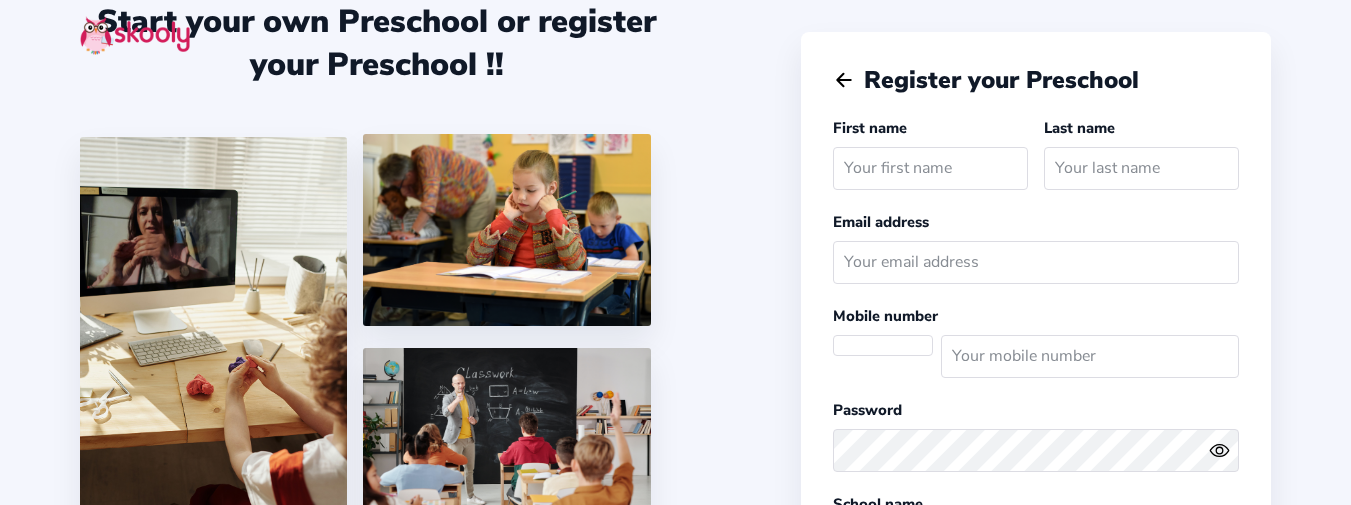 select 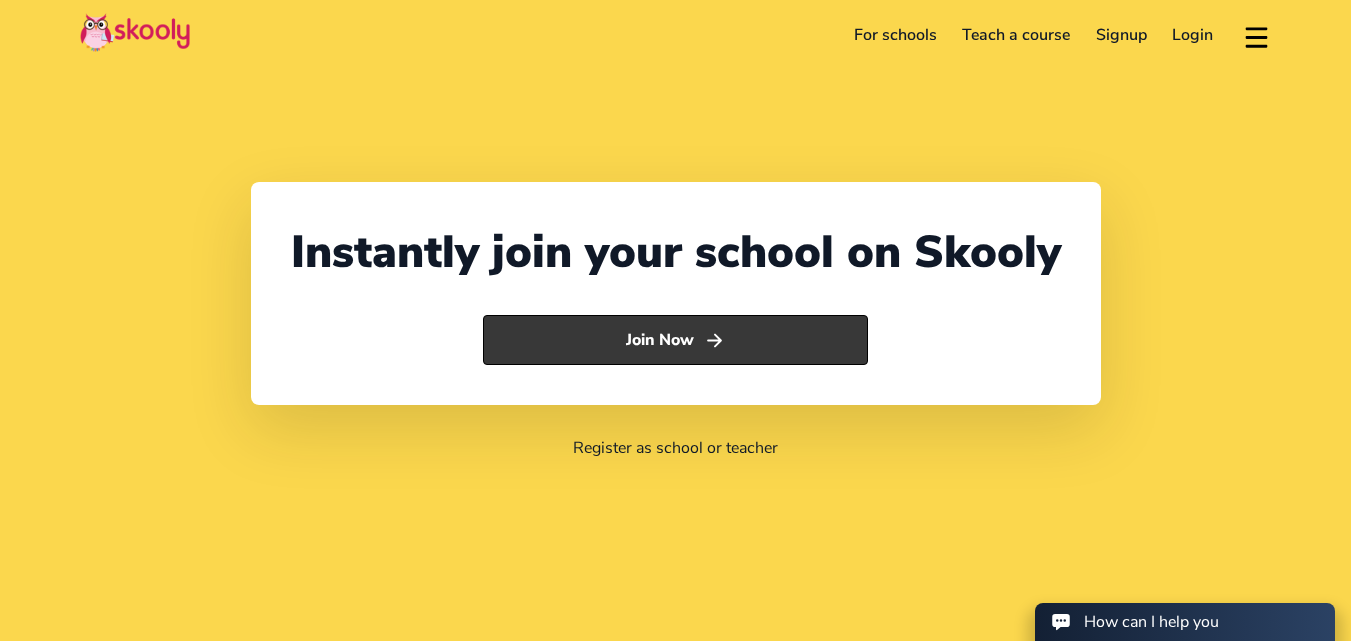 scroll, scrollTop: 0, scrollLeft: 0, axis: both 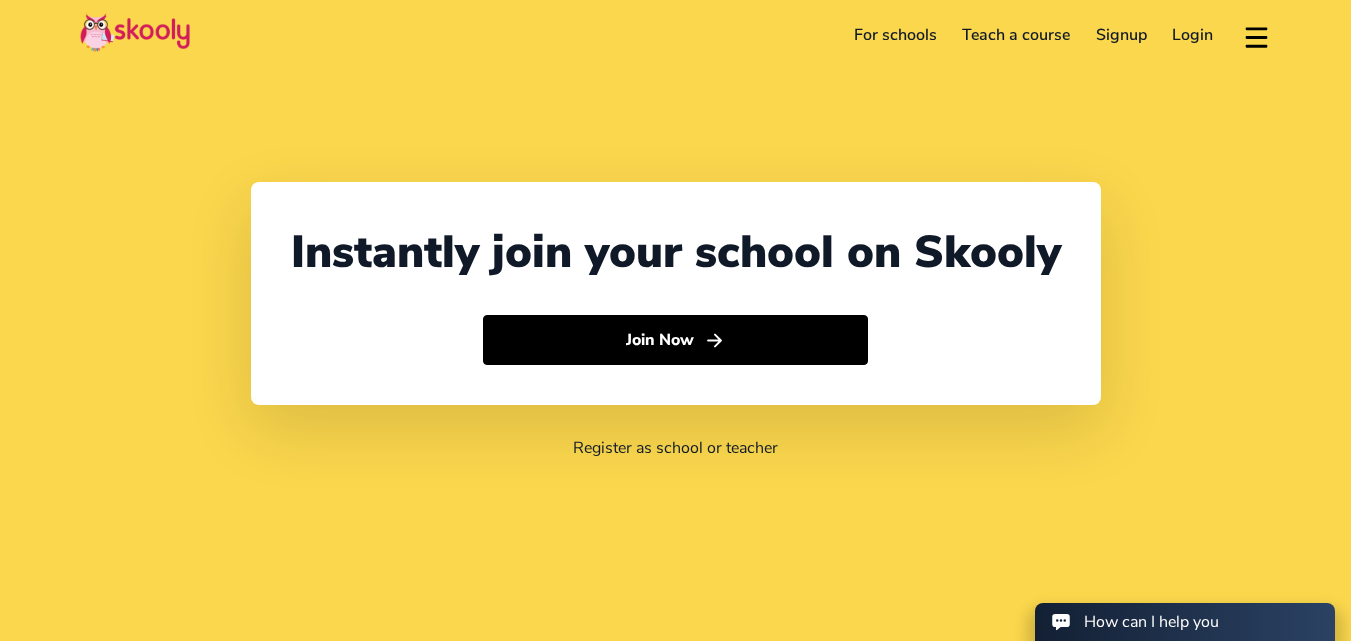 select on "91" 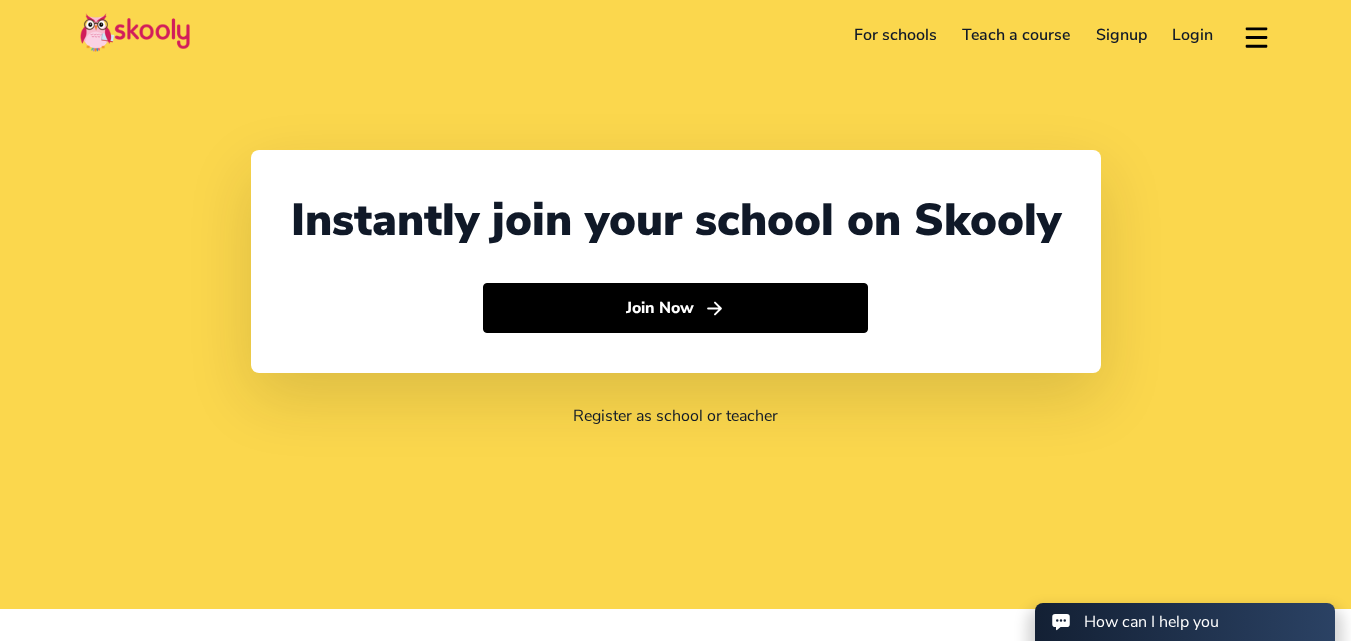 scroll, scrollTop: 33, scrollLeft: 0, axis: vertical 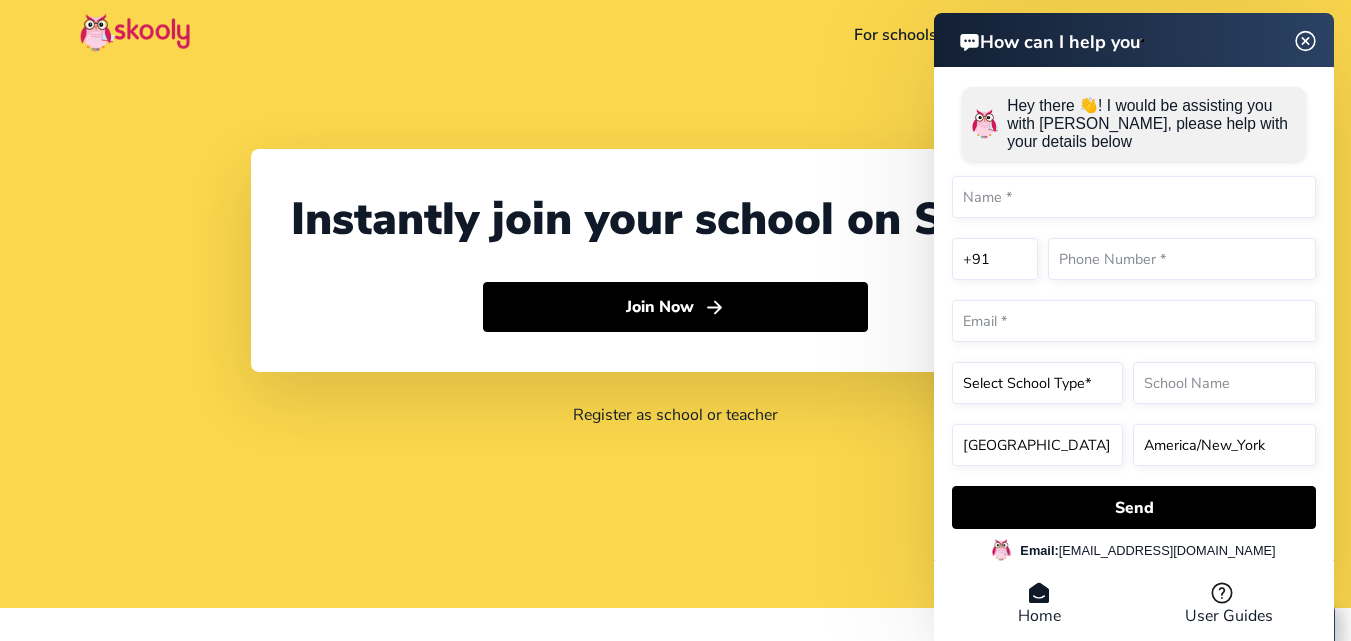 click on "How can I help you  Hey there 👋!  I would be assisting you with Skooly, please help with your details below  +1   +7   +20   +27   +30   +31   +32   +33   +34   +36   +39   +40   +41   +43   +44   +45   +46   +47   +48   +49   +51   +52   +53   +54   +55   +56   +57   +58   +60   +61   +62   +63   +64   +65   +66   +77   +81   +82   +84   +86   +90   +91   +92   +93   +94   +95   +98   +212   +213   +216   +218   +220   +221   +222   +223   +224   +225   +226   +227   +228   +229   +230   +231   +232   +233   +234   +235   +236   +237   +238   +239   +240   +241   +242   +243   +244   +245   +246   +248   +249   +250   +251   +252   +253   +254   +255   +256   +257   +258   +260   +261   +262   +263   +264   +265   +266   +267   +268   +269   +290   +291   +297   +298   +299   +350   +351   +352   +353   +354   +355   +356   +357   +358   +359   +370   +371   +372   +373   +374   +375   +376   +377   +378   +379   +380   +381   +382   +385   +386   +387   +389   +420   +421   +423   +500   +501   +502" at bounding box center [1134, 330] 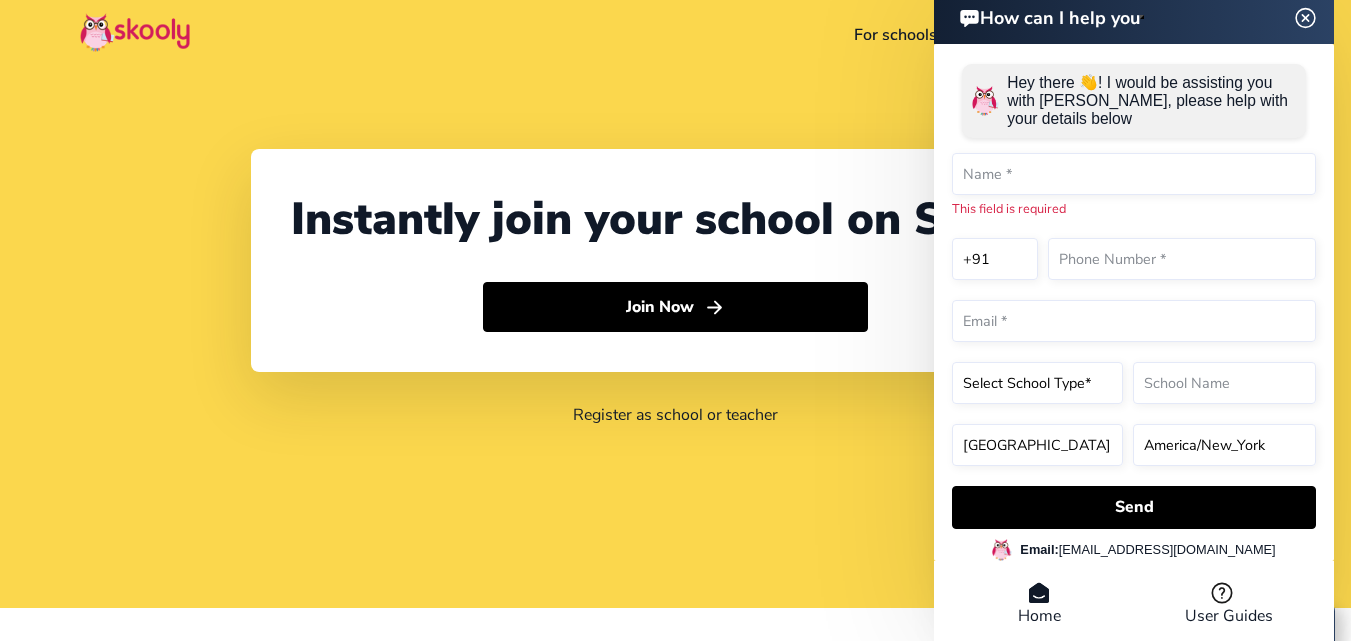 click at bounding box center [1306, 17] 